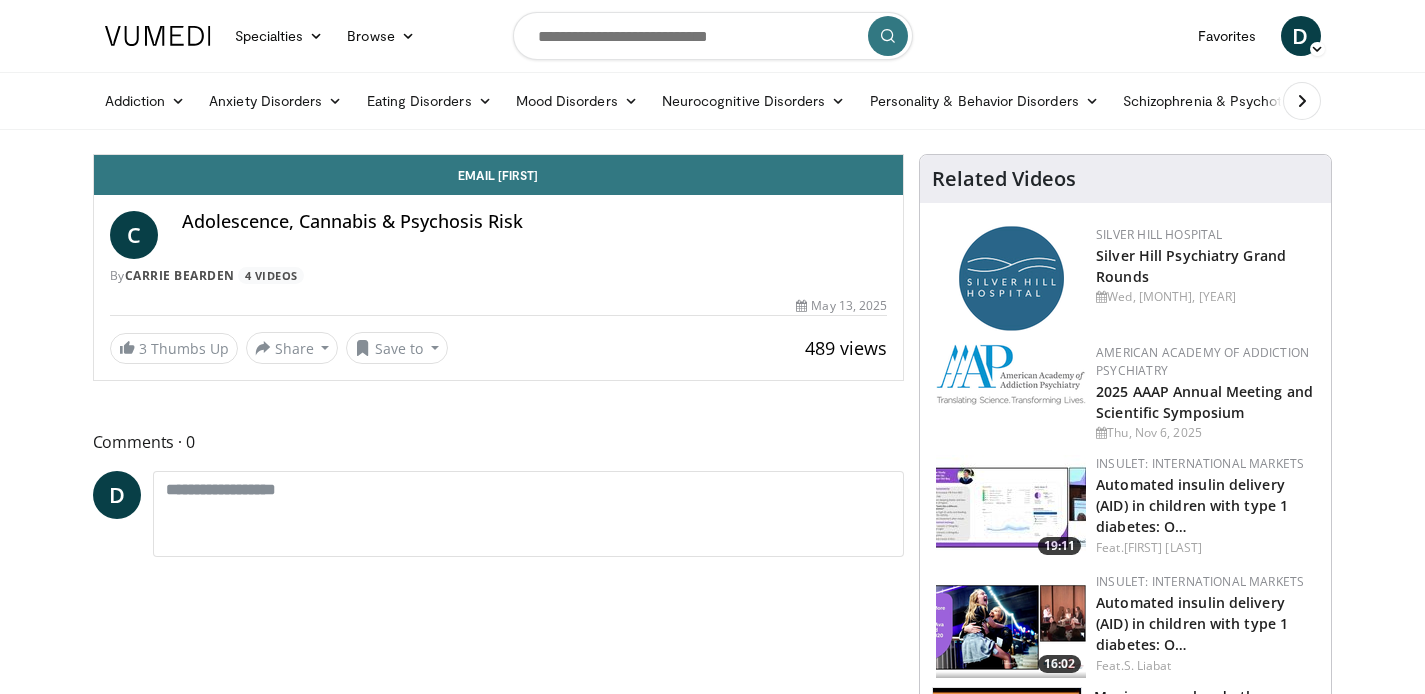 scroll, scrollTop: 0, scrollLeft: 0, axis: both 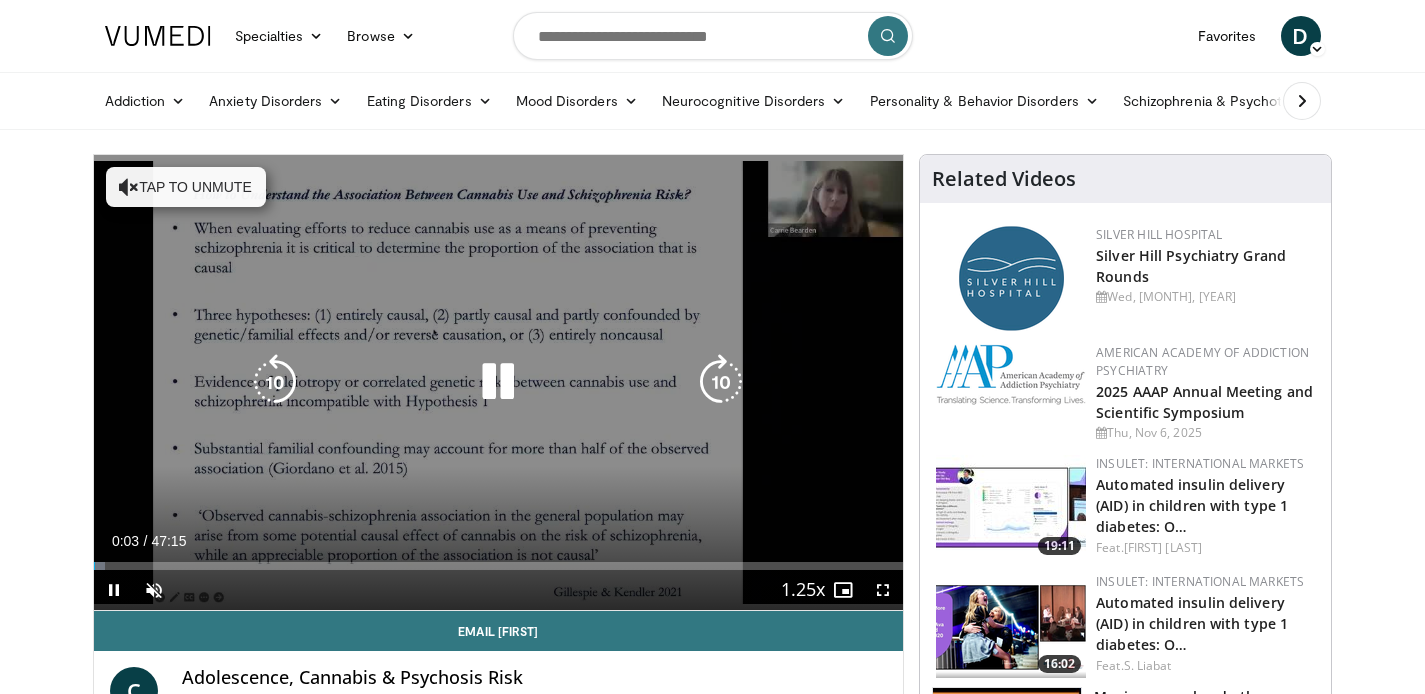 click on "Tap to unmute" at bounding box center (186, 187) 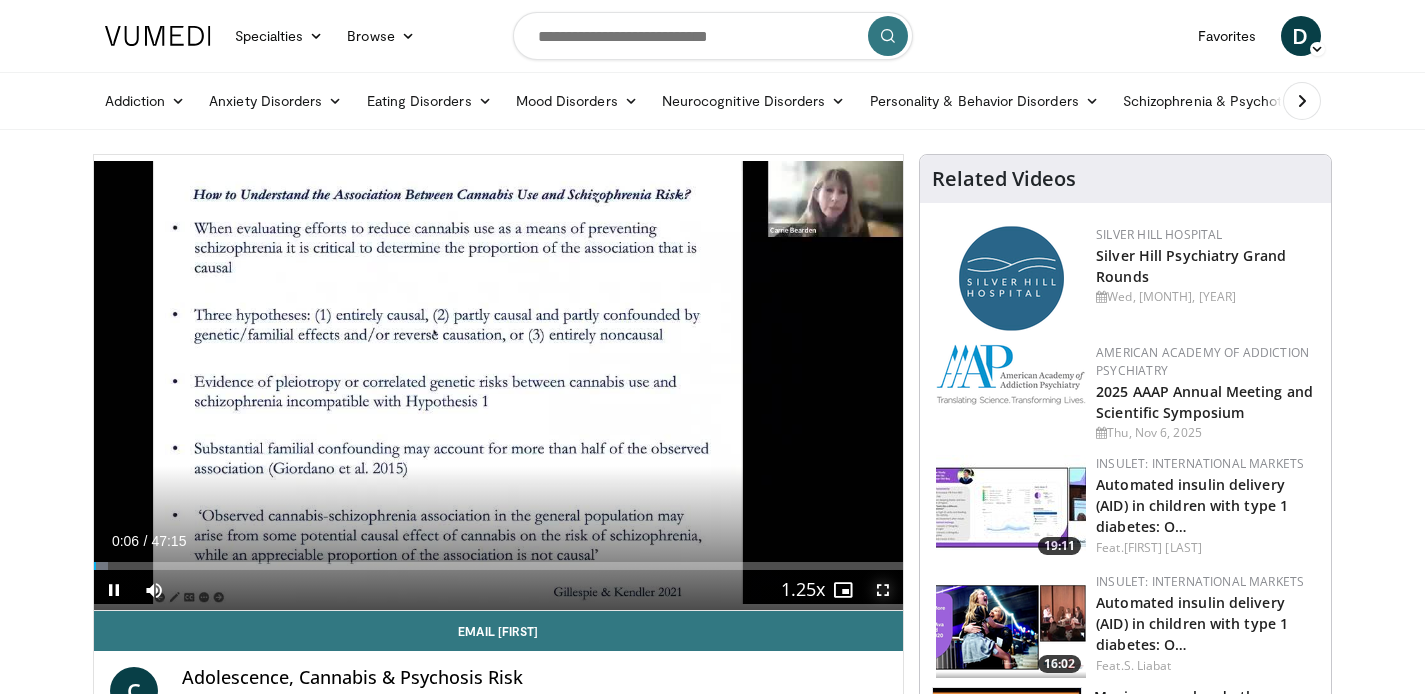 click at bounding box center [883, 590] 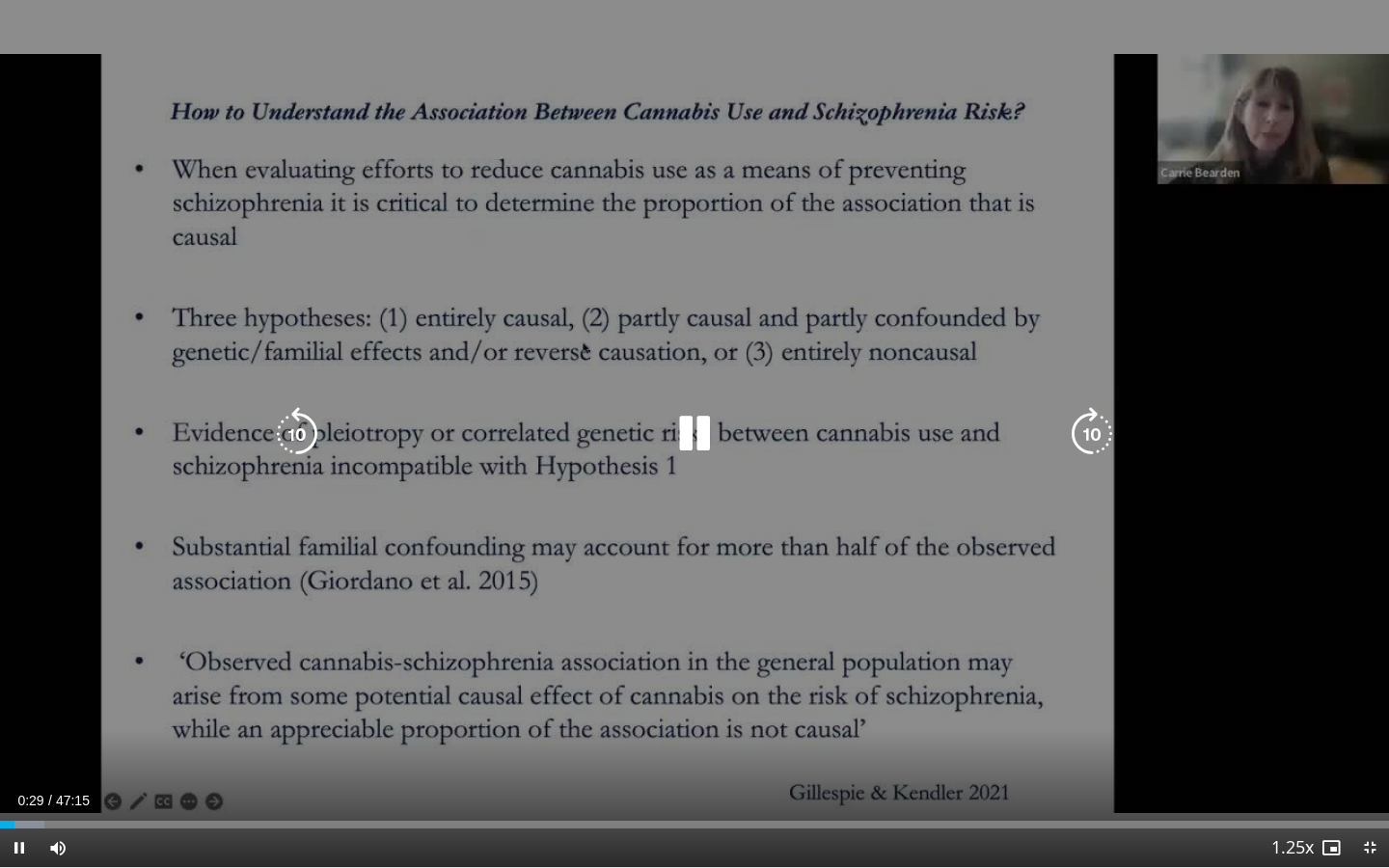 click at bounding box center (694, 434) 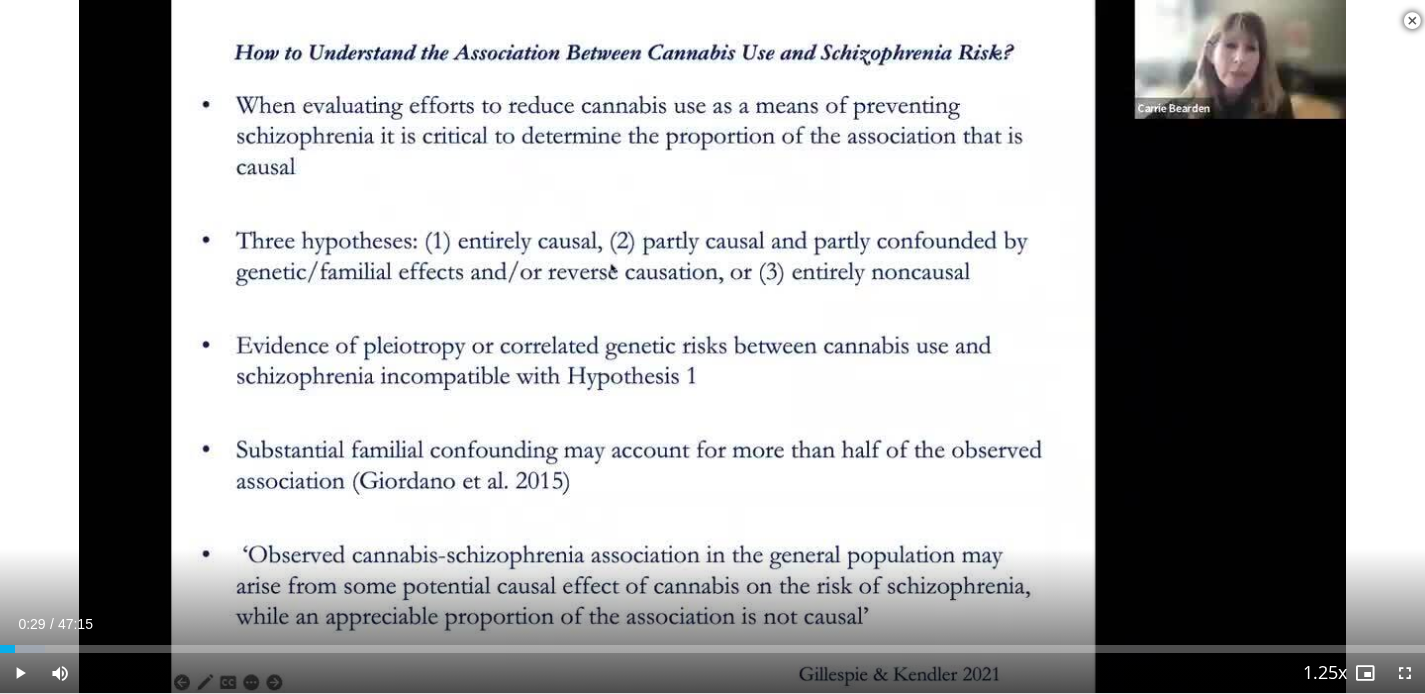 scroll, scrollTop: 0, scrollLeft: 0, axis: both 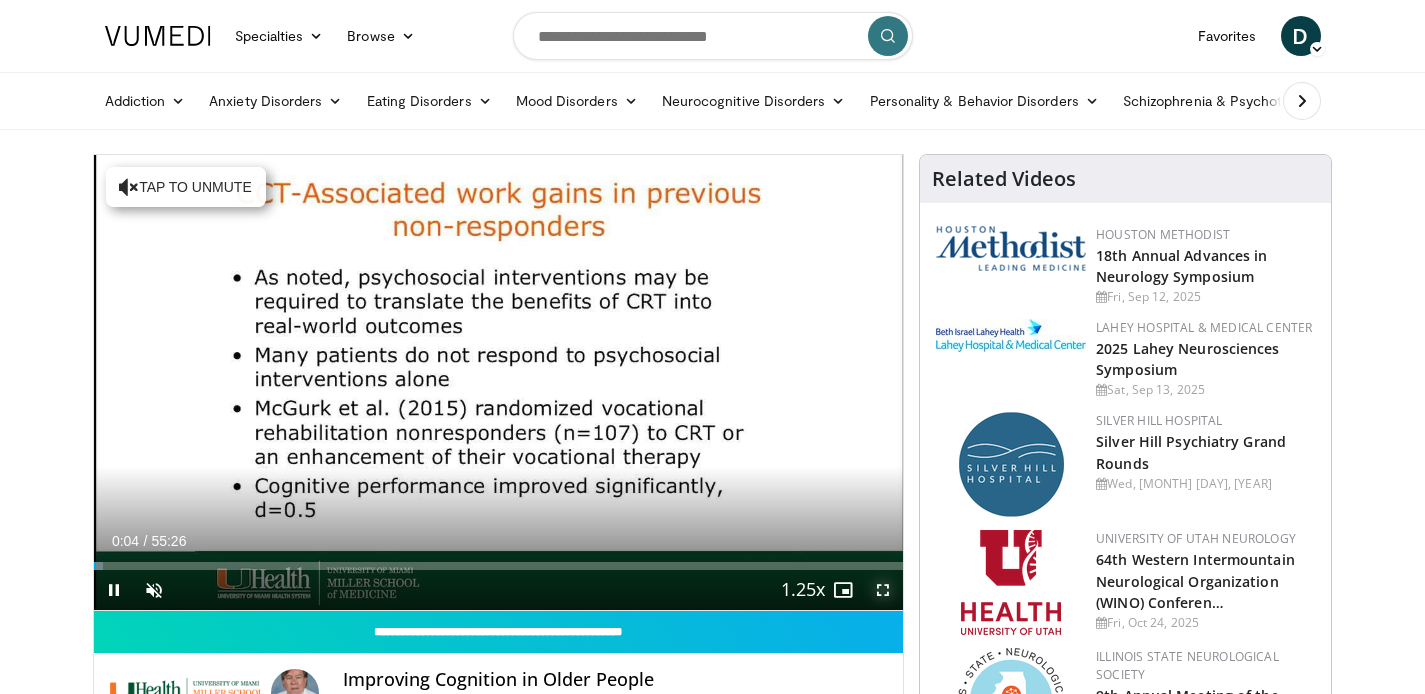click at bounding box center (883, 590) 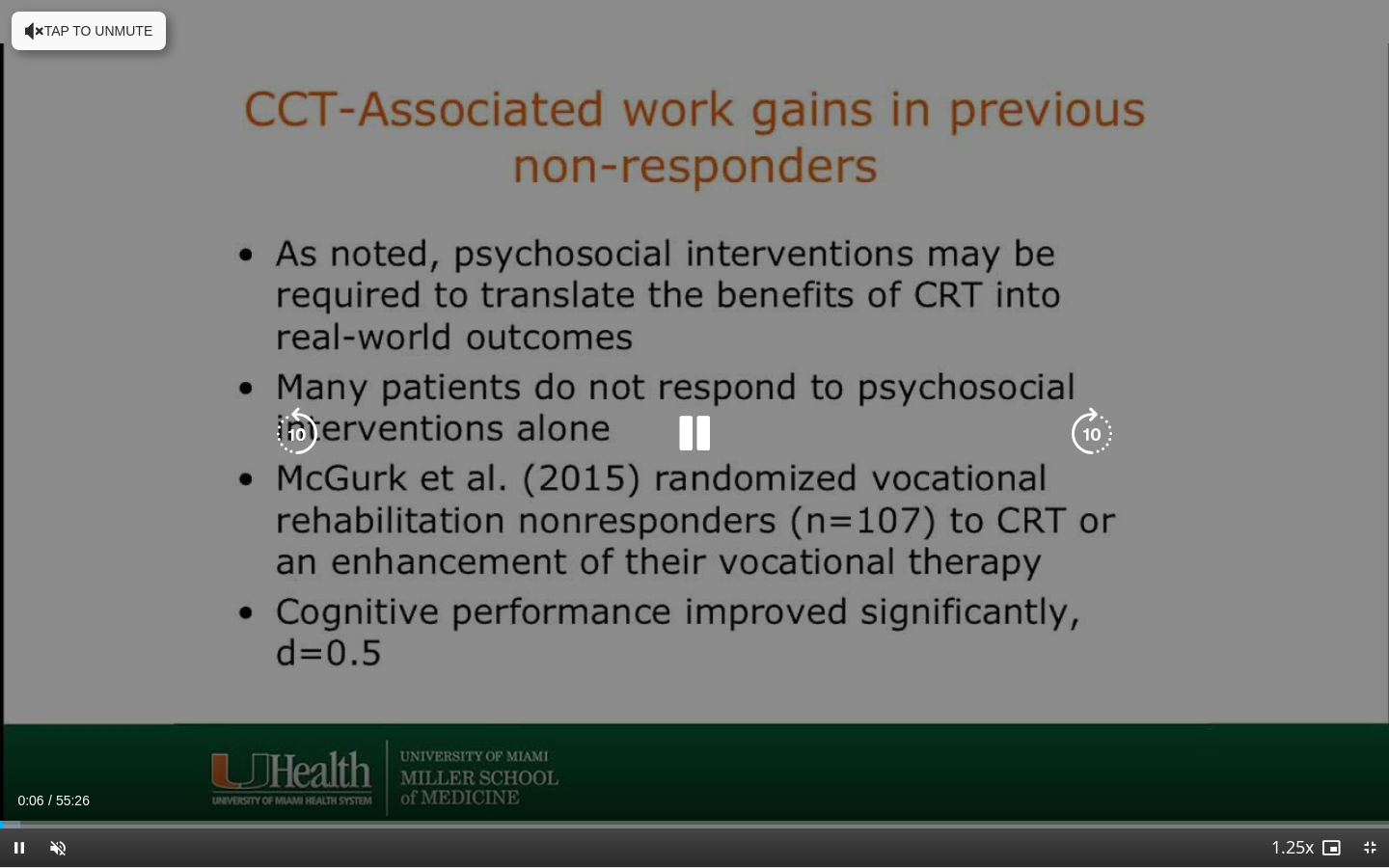 click on "Tap to unmute" at bounding box center (89, 31) 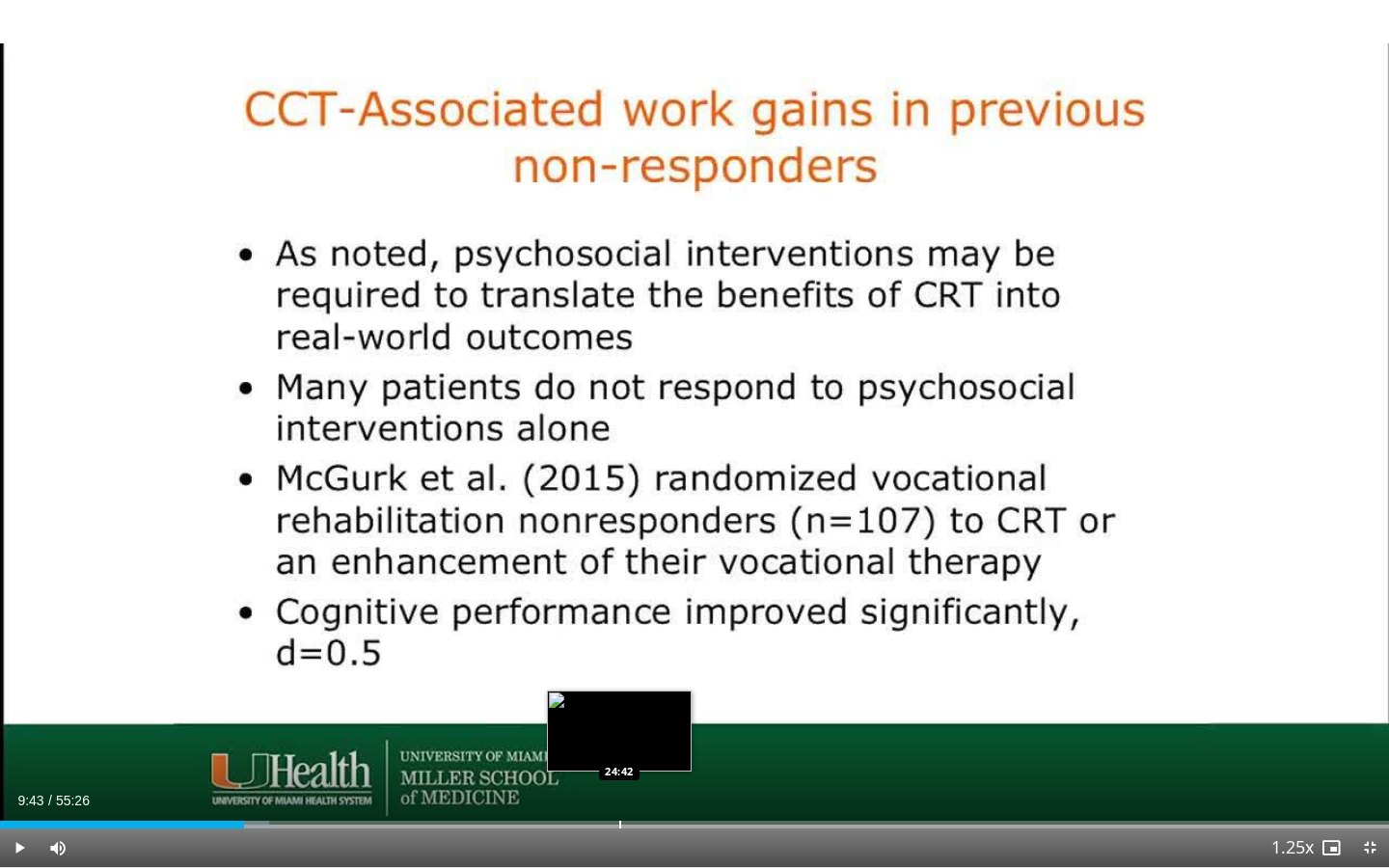 click on "Loaded :  19.38% 09:43 24:42" at bounding box center (694, 819) 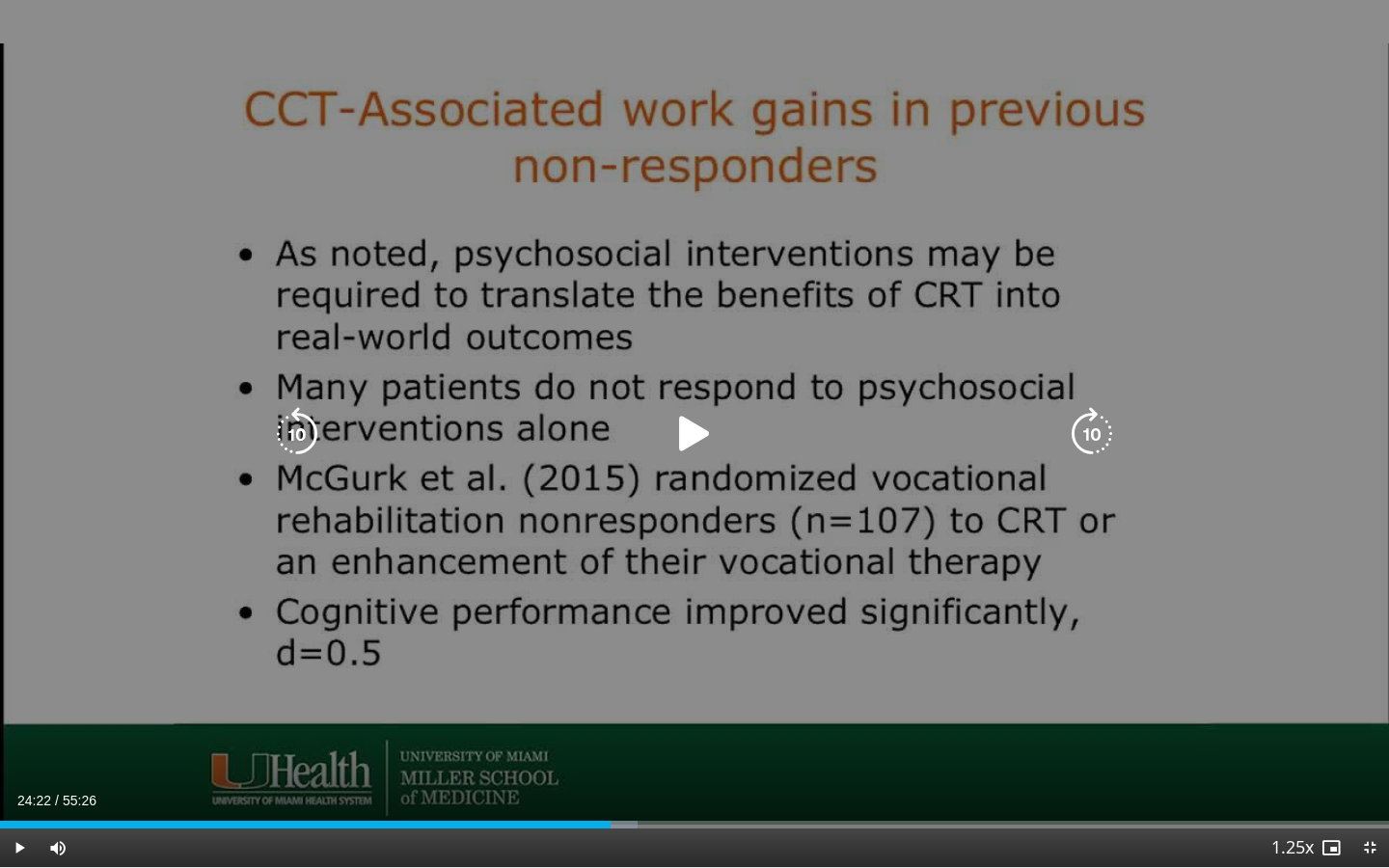 click at bounding box center (694, 434) 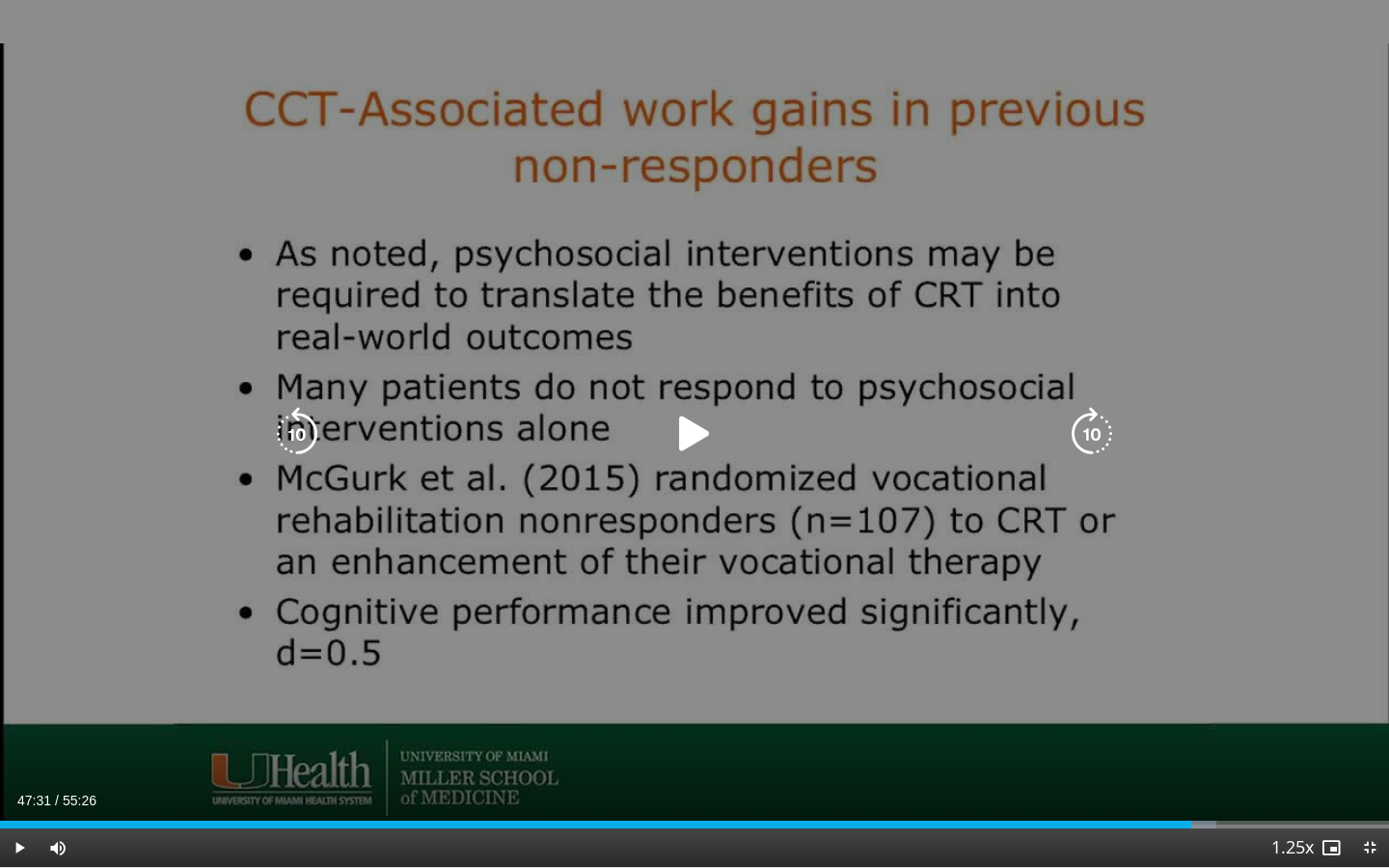 click at bounding box center [694, 434] 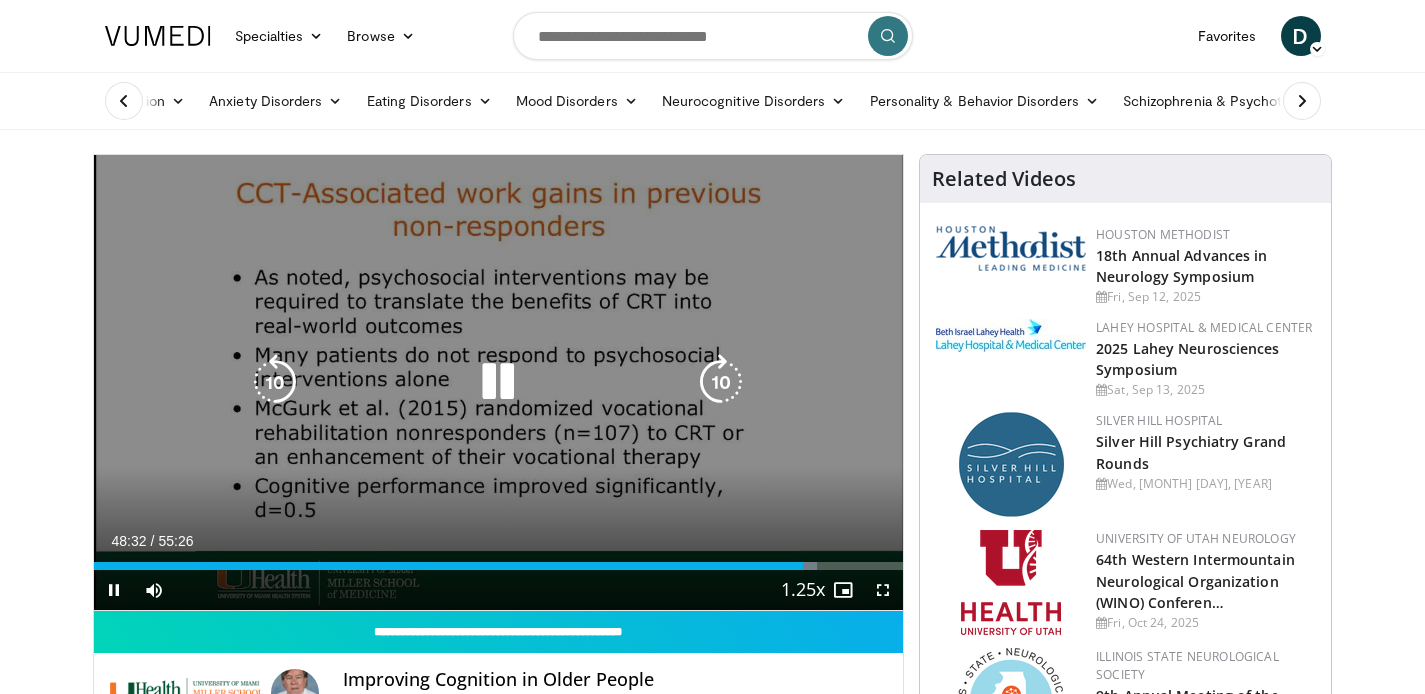 click at bounding box center [498, 382] 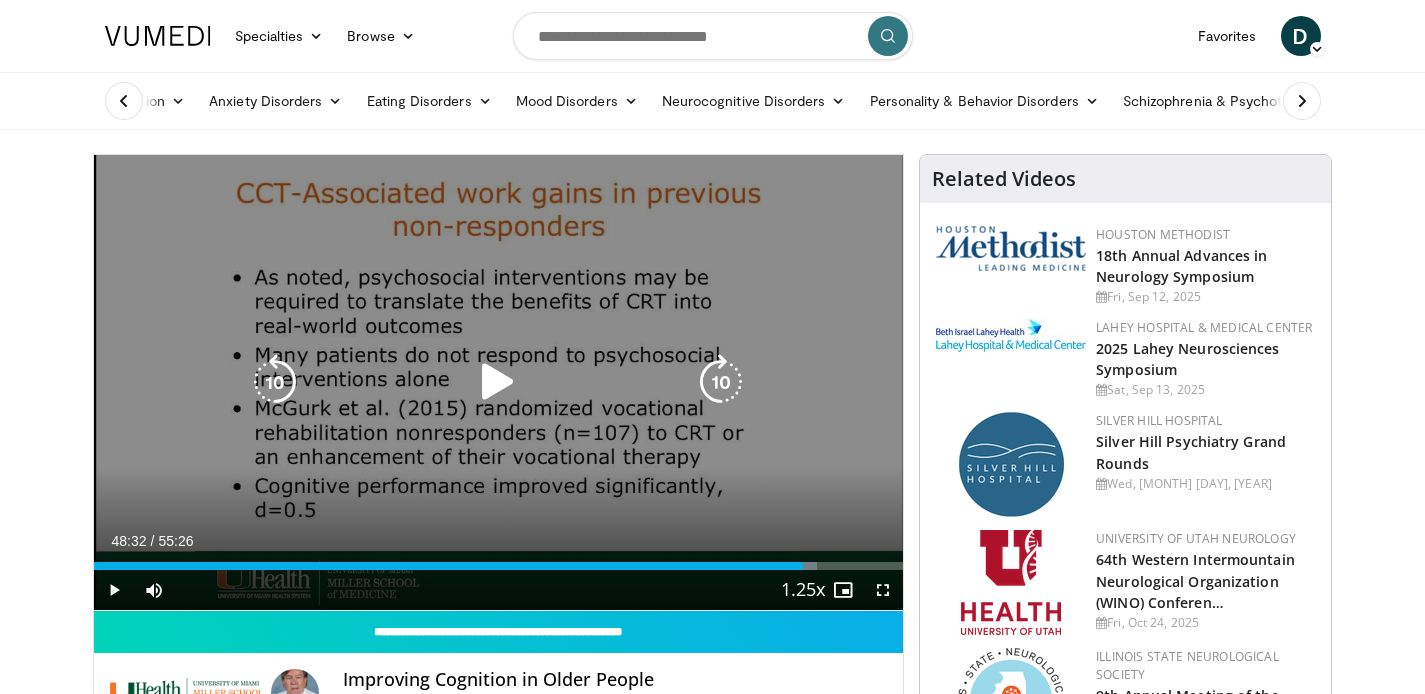 click at bounding box center (498, 382) 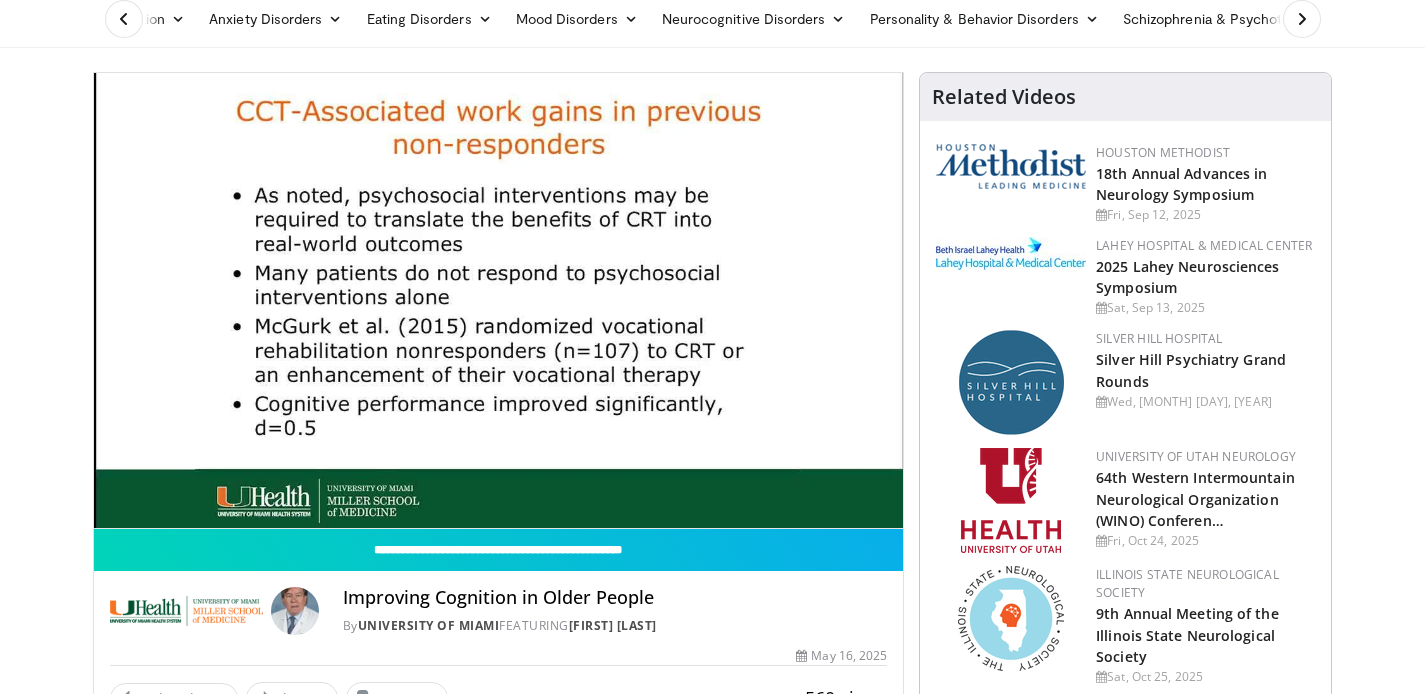 scroll, scrollTop: 0, scrollLeft: 0, axis: both 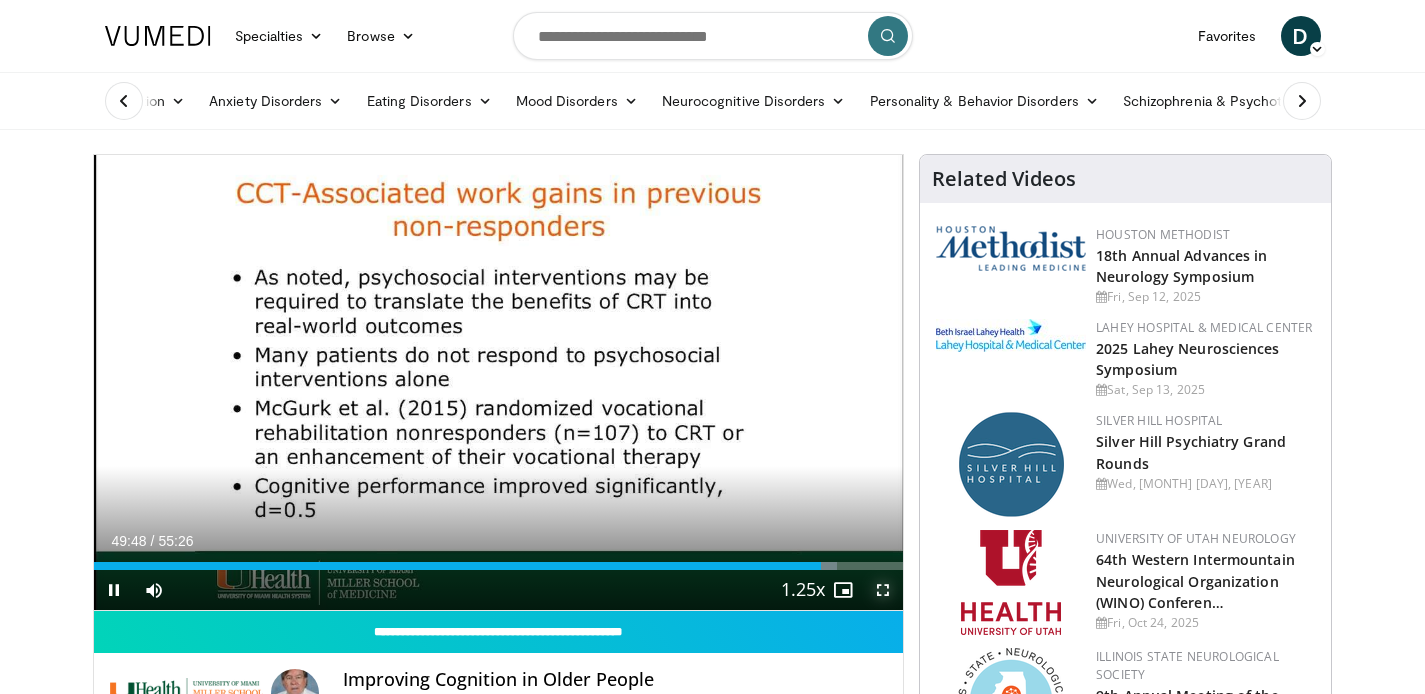 click at bounding box center [883, 590] 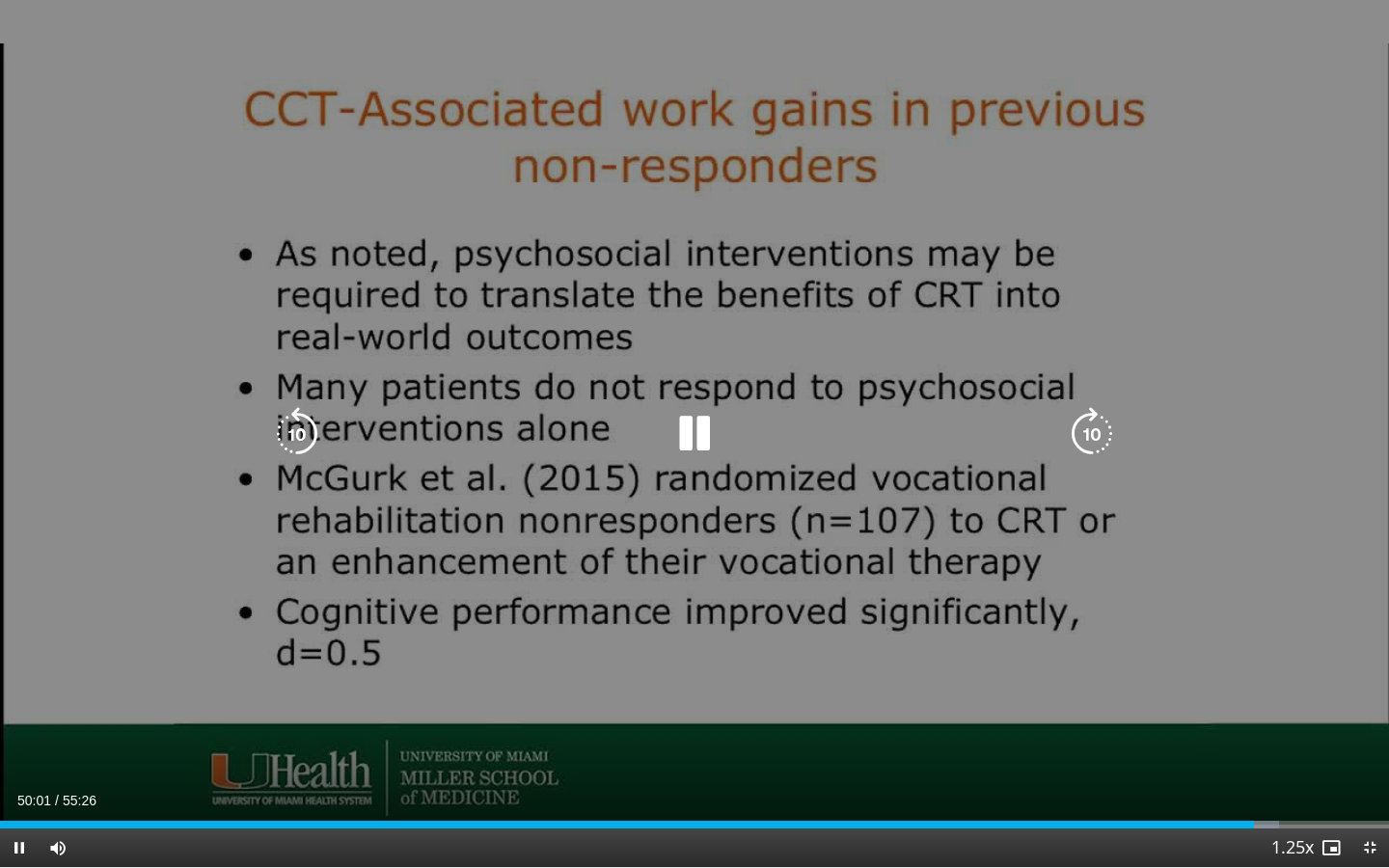 click at bounding box center [694, 434] 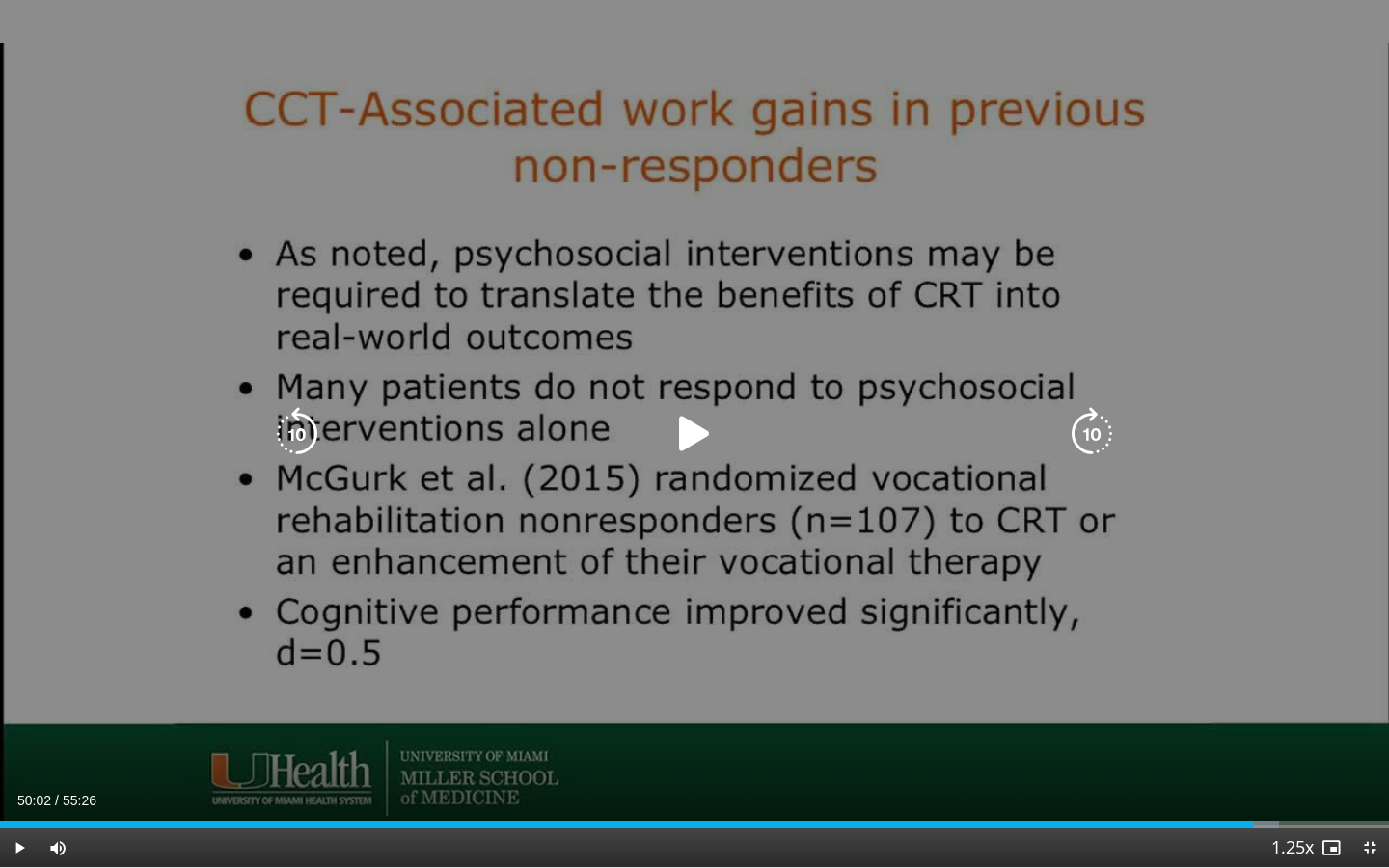 click at bounding box center (694, 434) 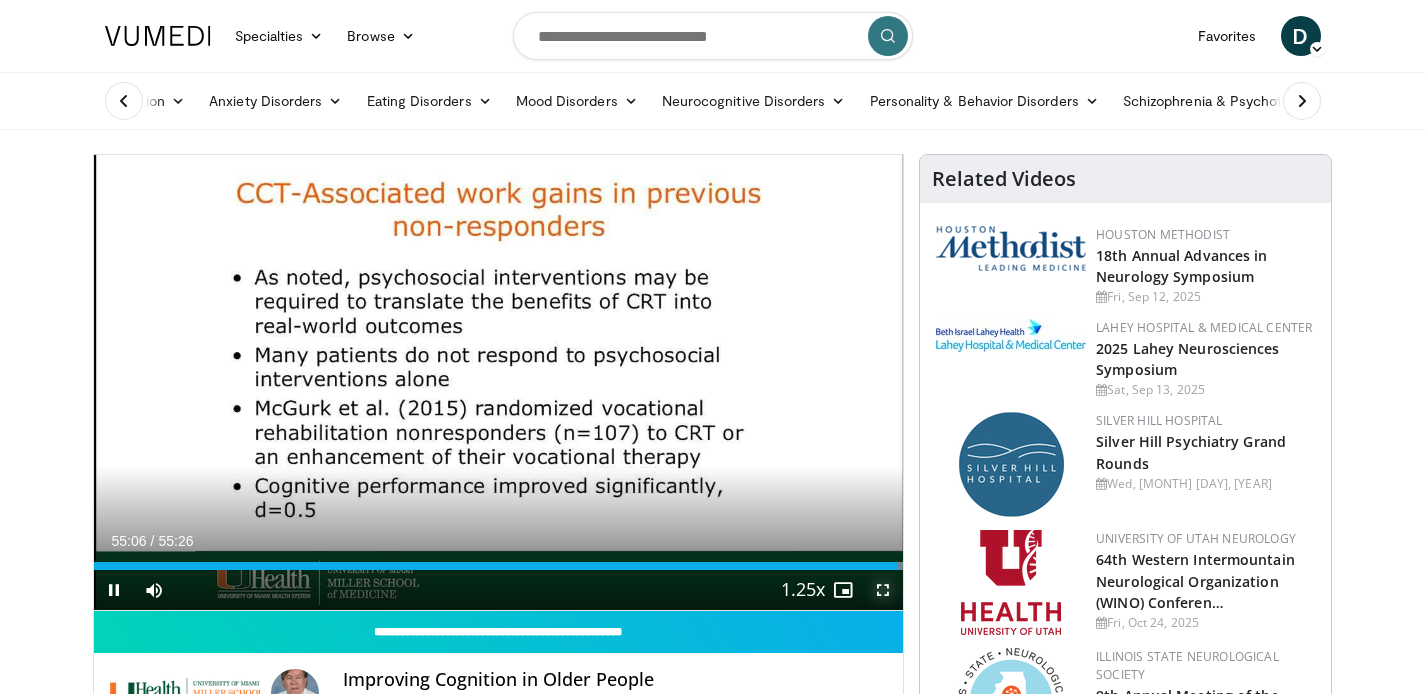 click at bounding box center (883, 590) 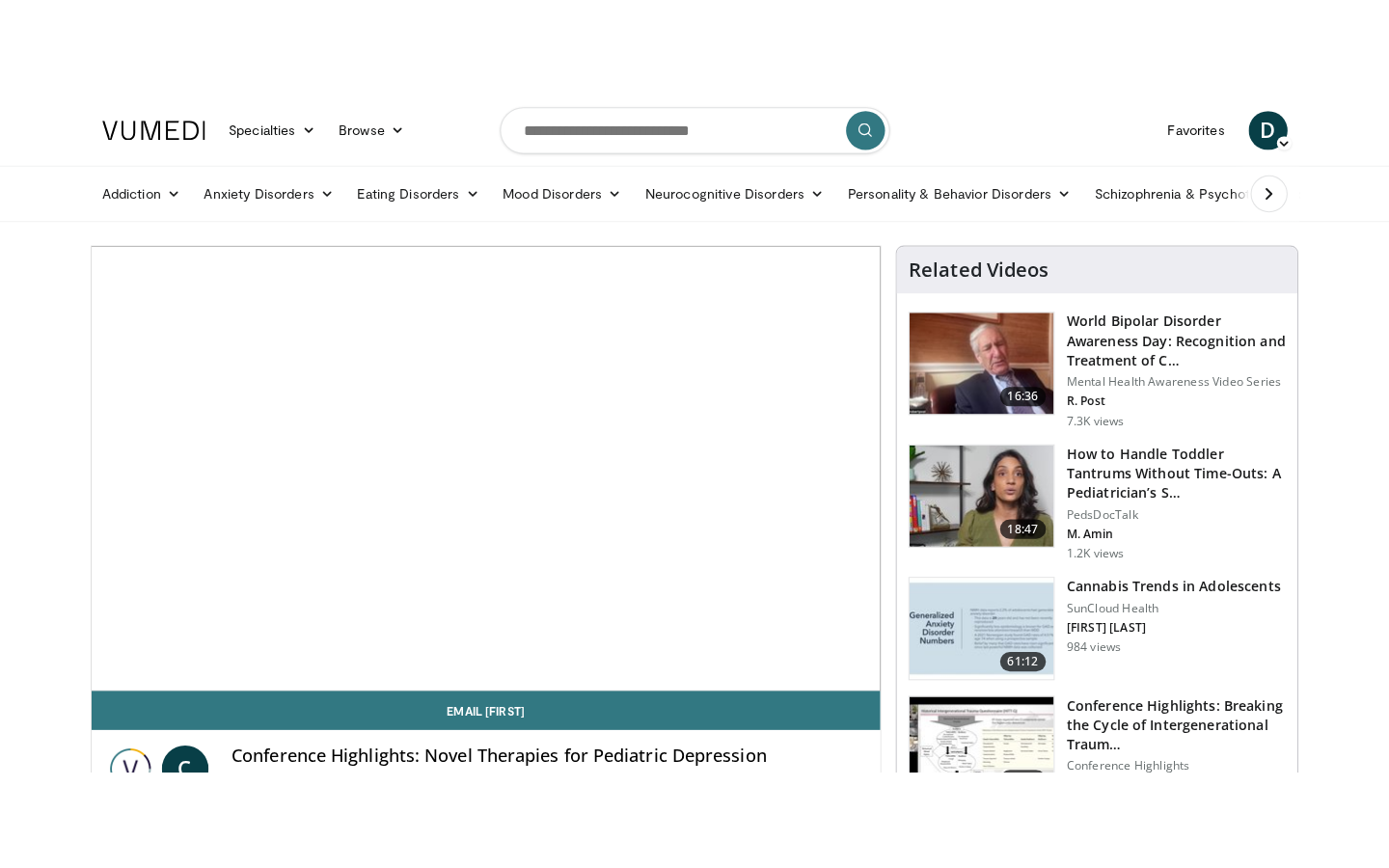 scroll, scrollTop: 0, scrollLeft: 0, axis: both 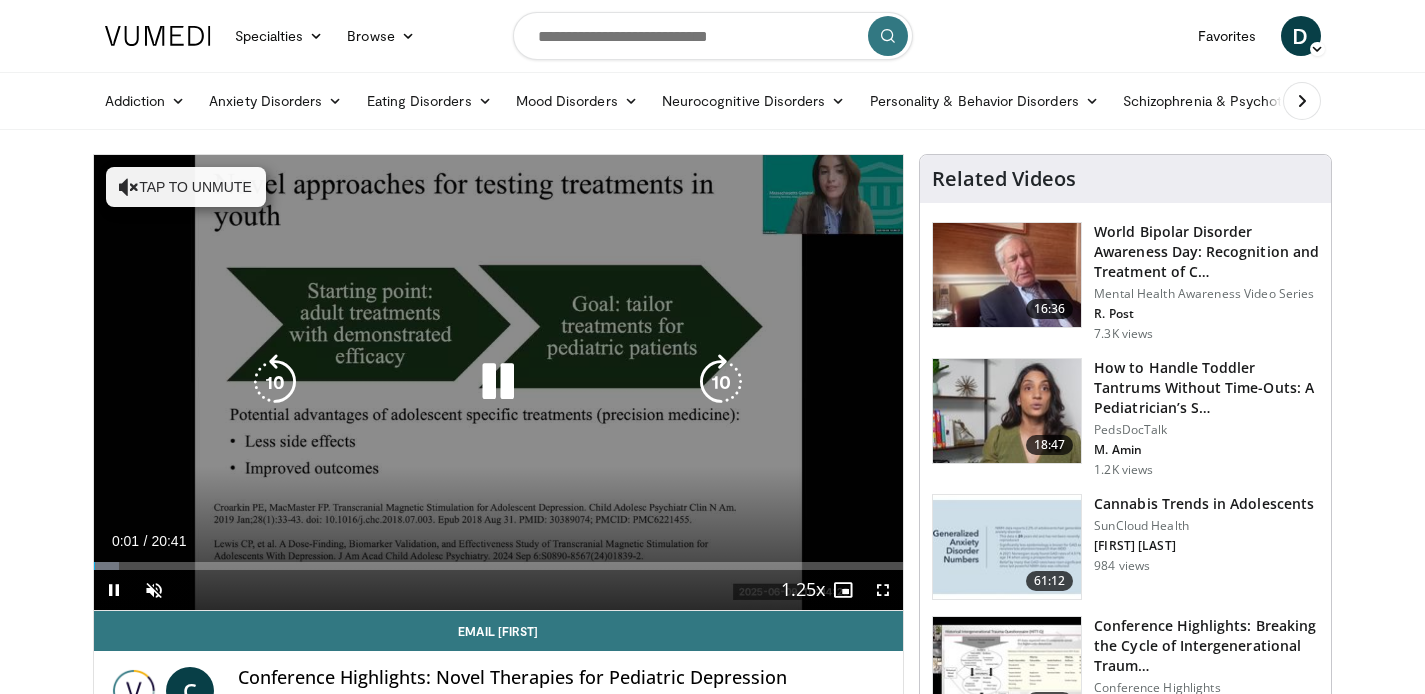 click at bounding box center [498, 382] 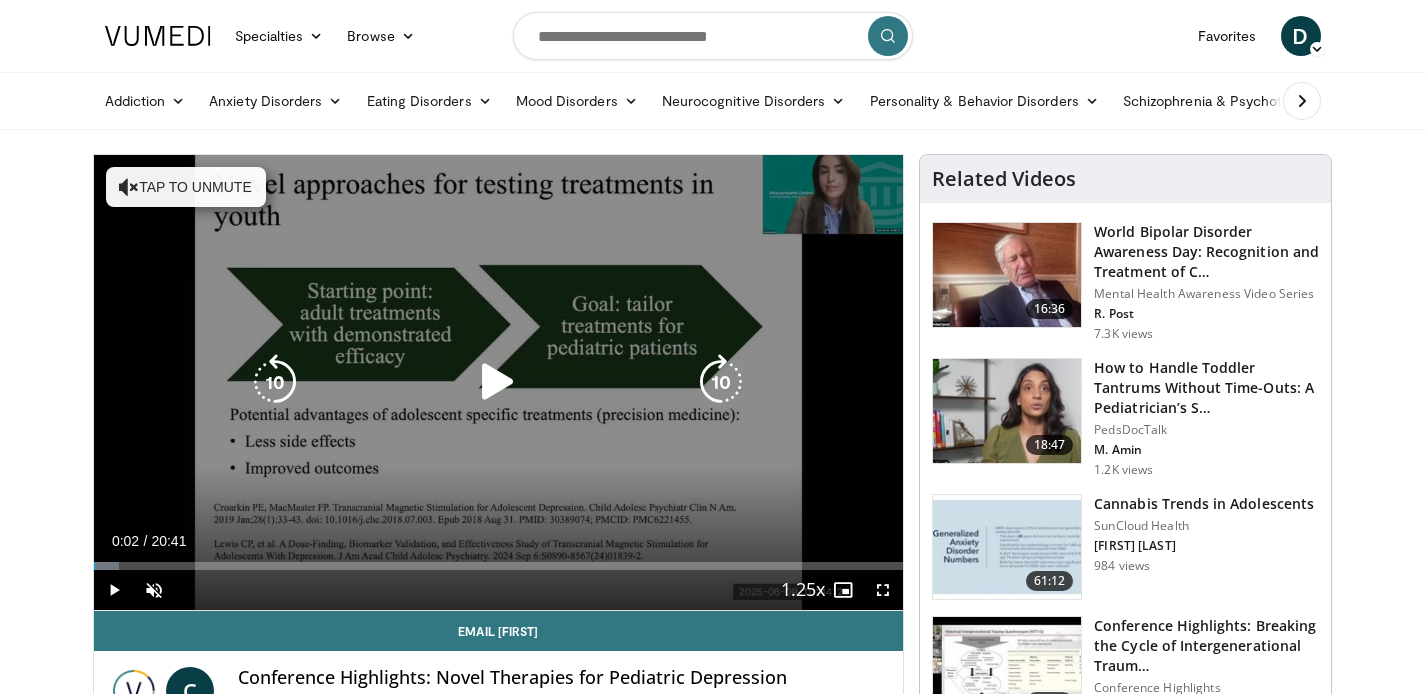 click at bounding box center (498, 382) 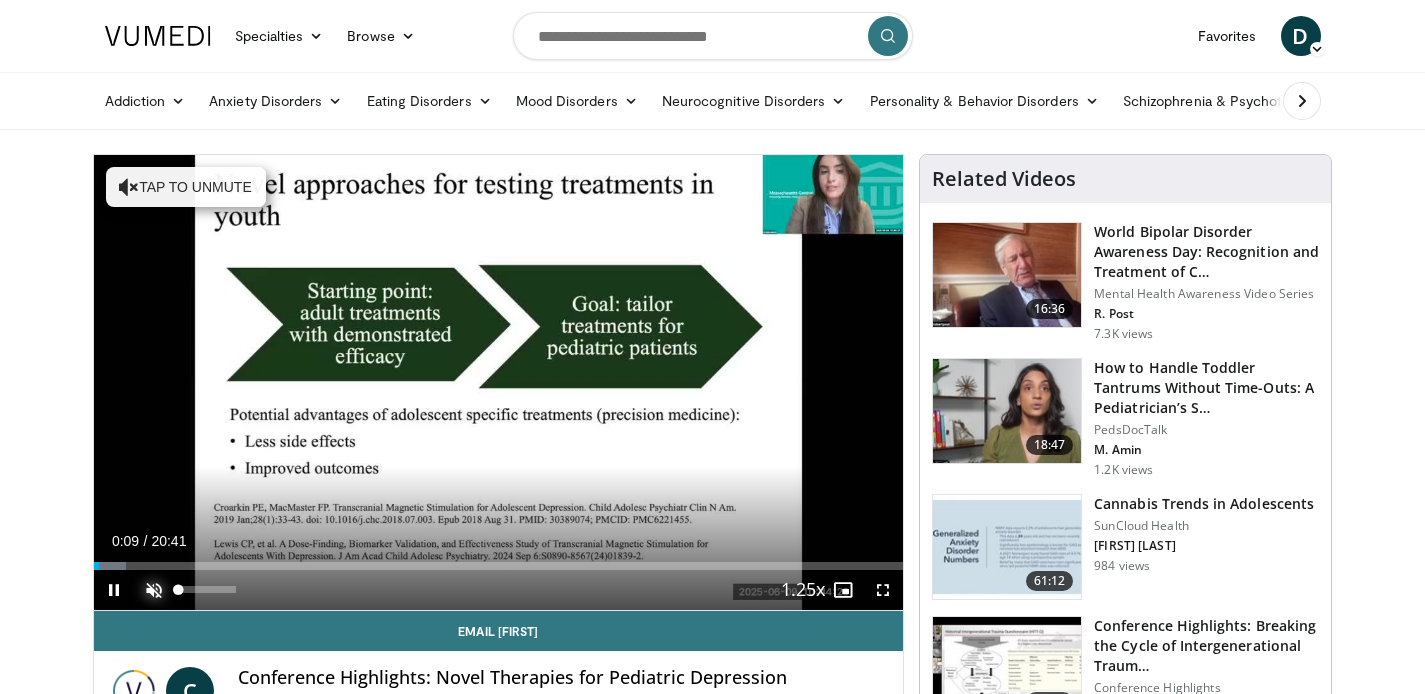 click at bounding box center [154, 590] 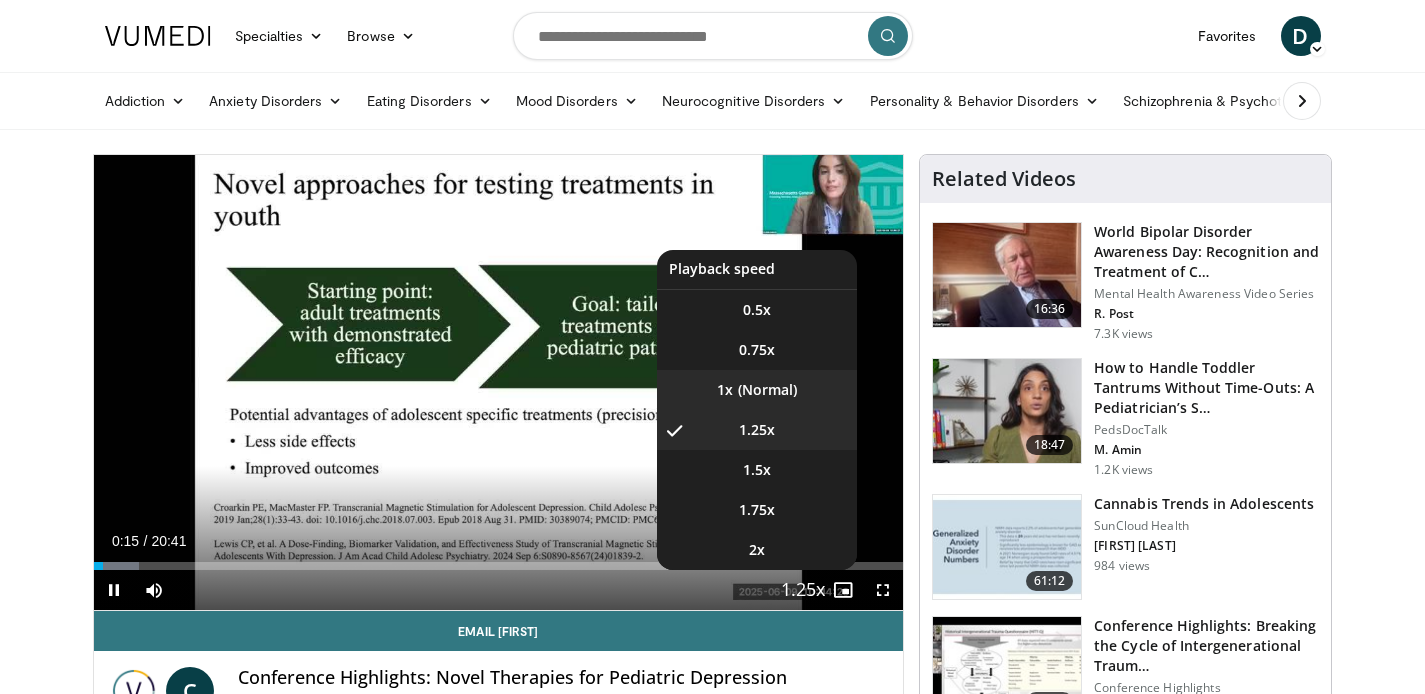 click on "1x" at bounding box center [757, 390] 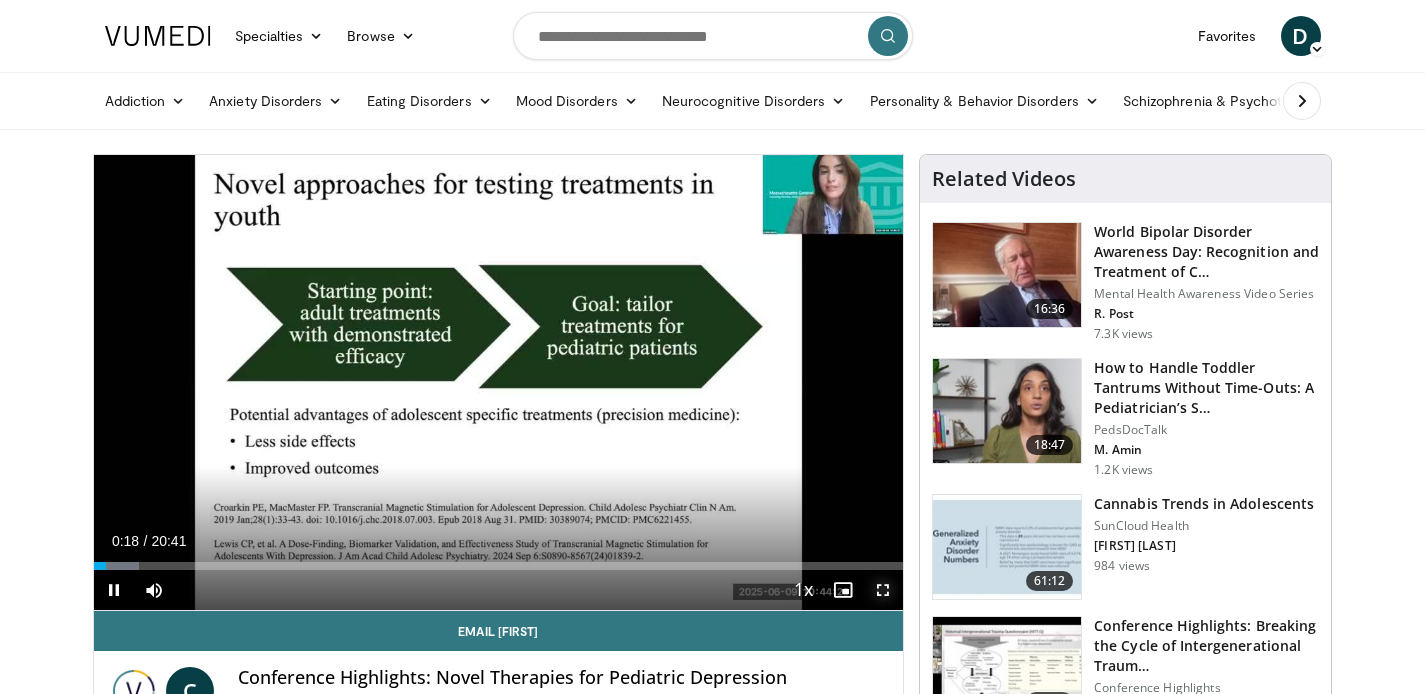 click at bounding box center [883, 590] 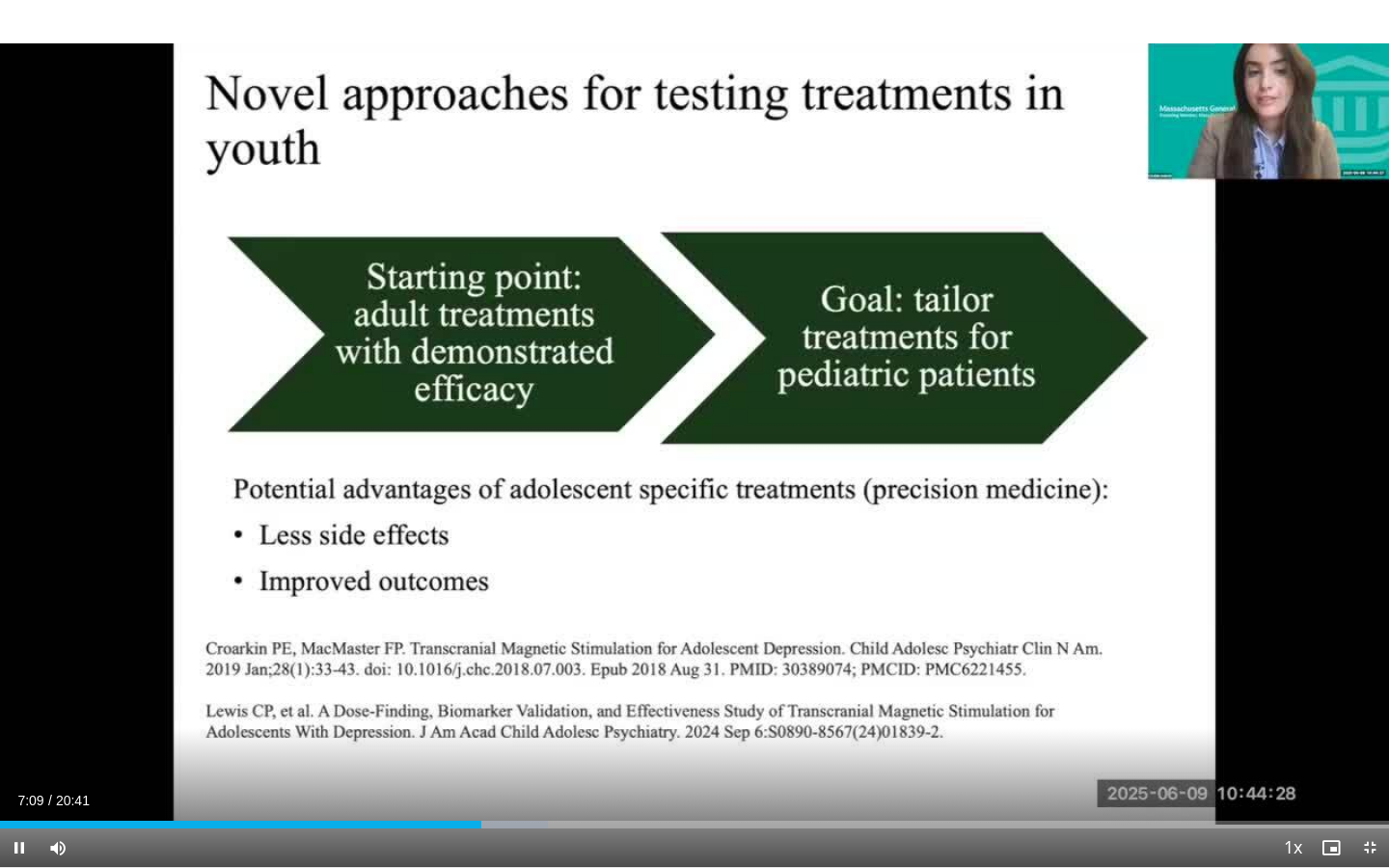 click on "10 seconds
Tap to unmute" at bounding box center [694, 433] 